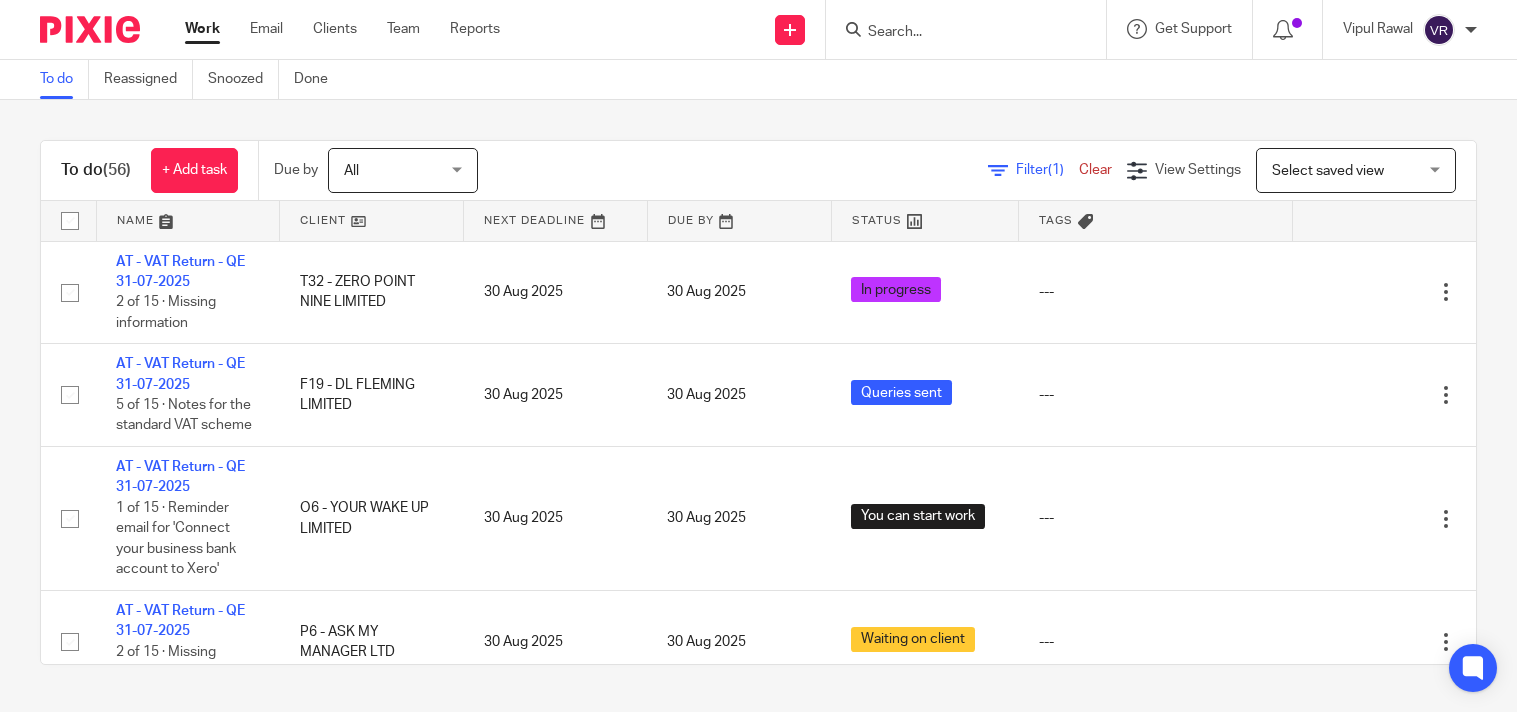 scroll, scrollTop: 0, scrollLeft: 0, axis: both 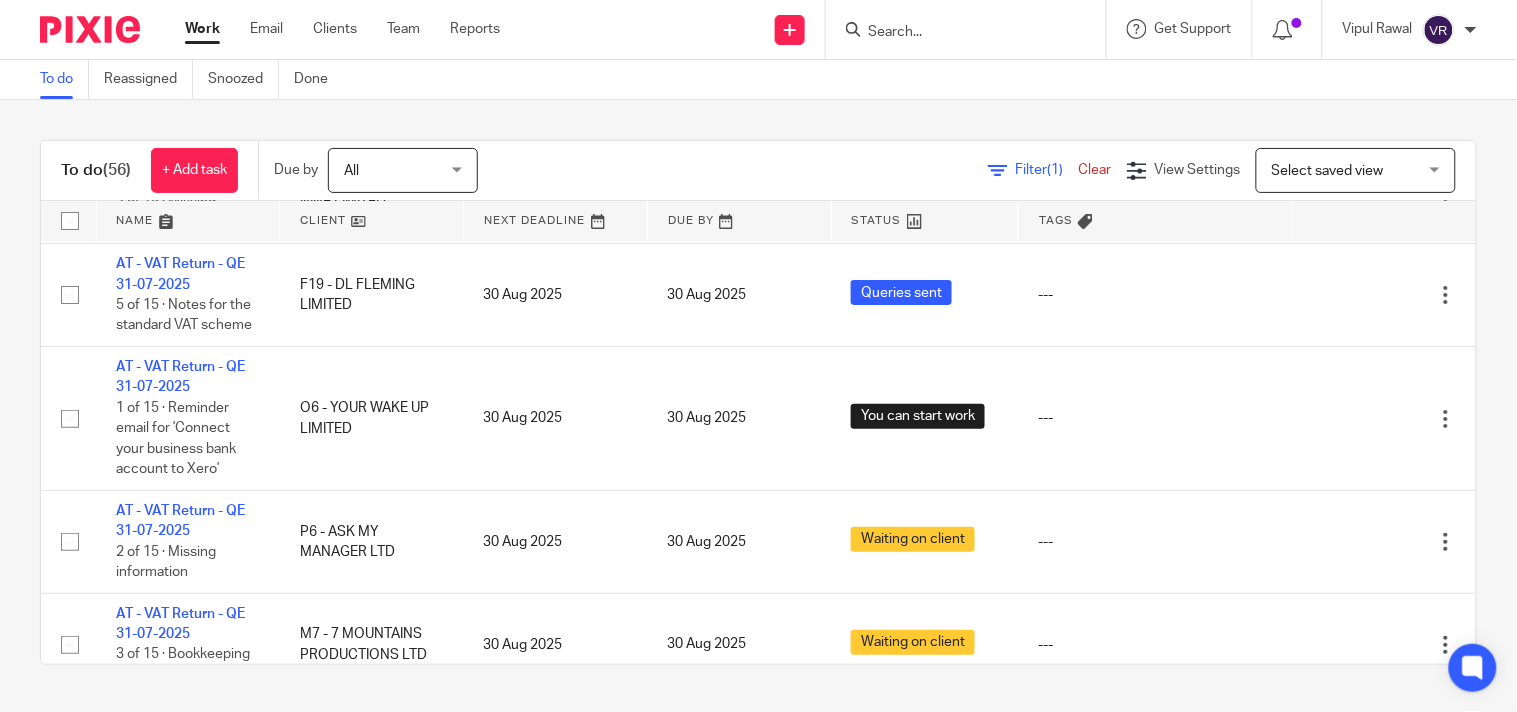click on "Filter
(1)" at bounding box center [1047, 170] 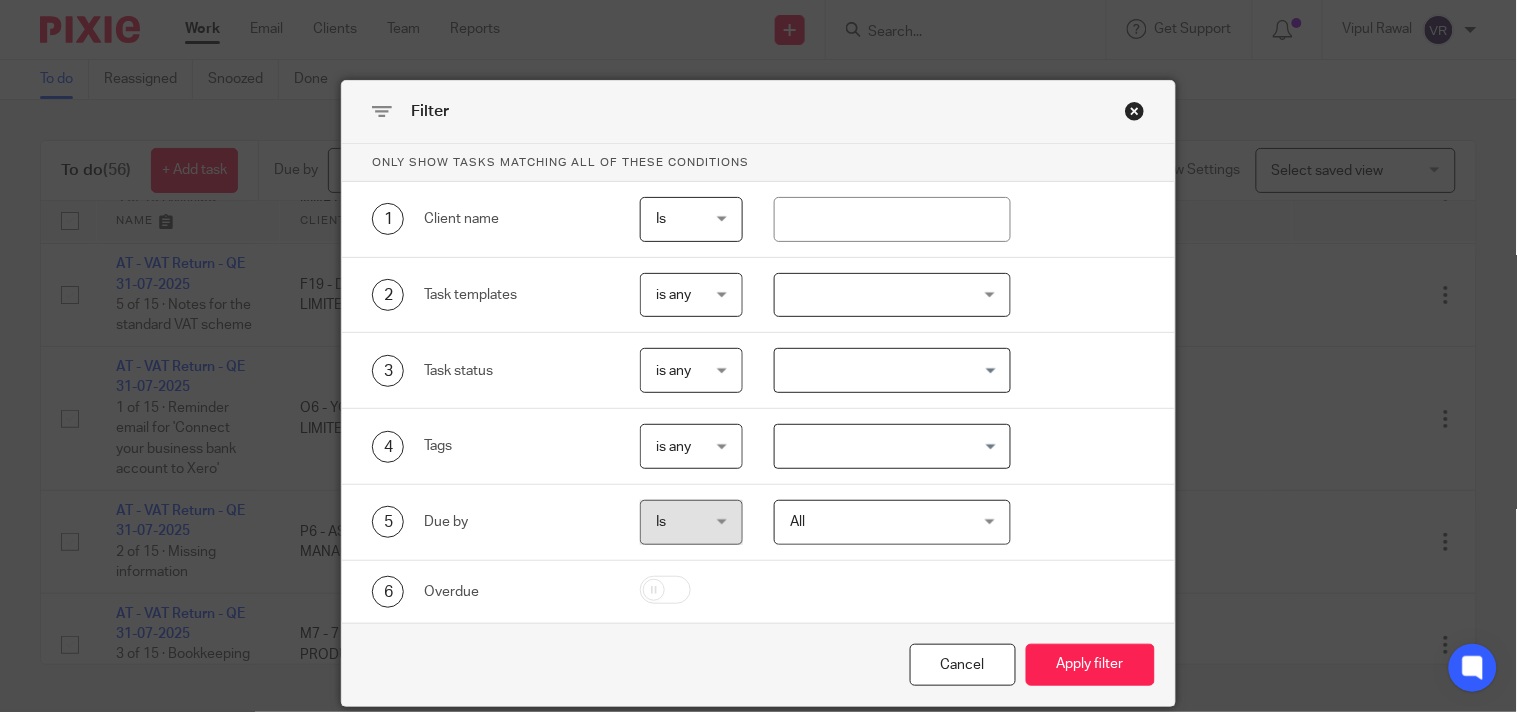 click on "All
All" at bounding box center (892, 522) 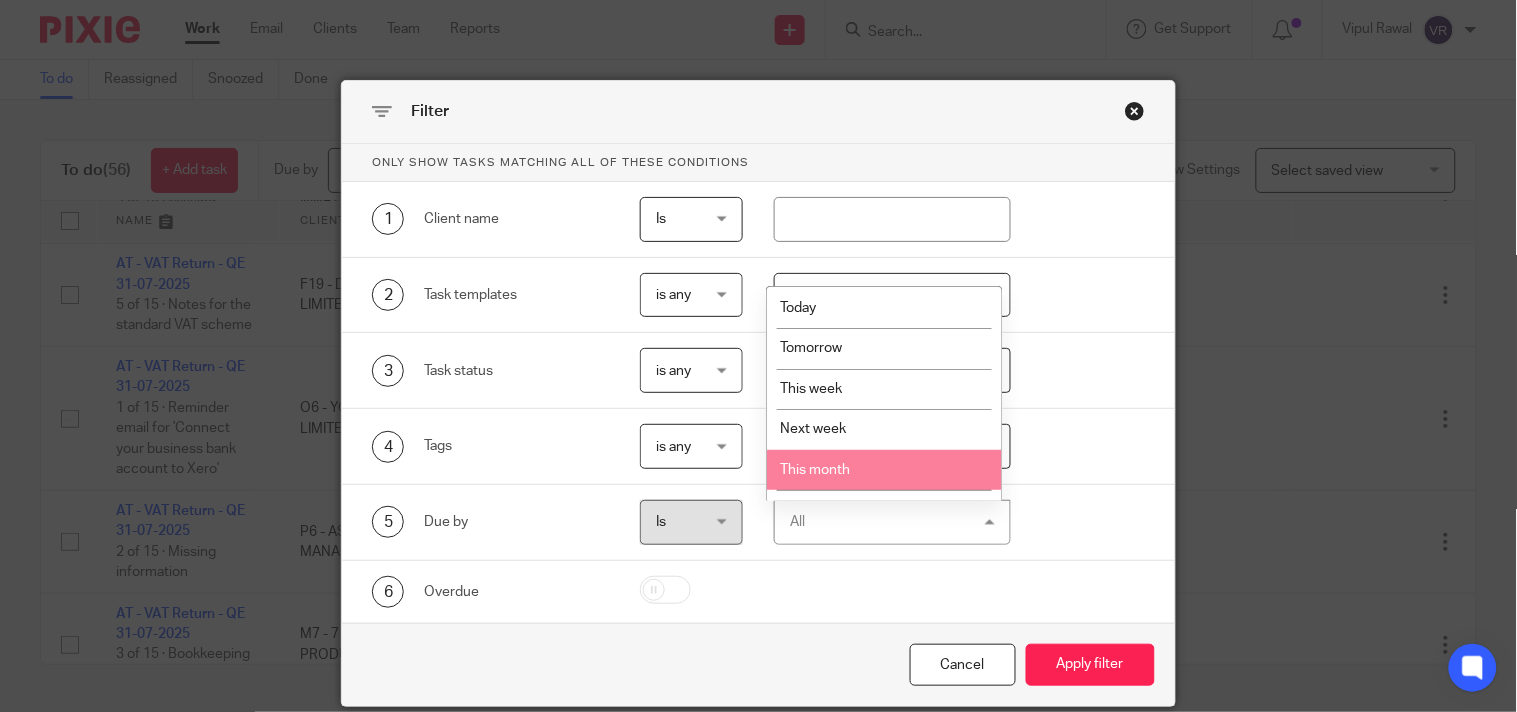 click on "This month" at bounding box center (884, 470) 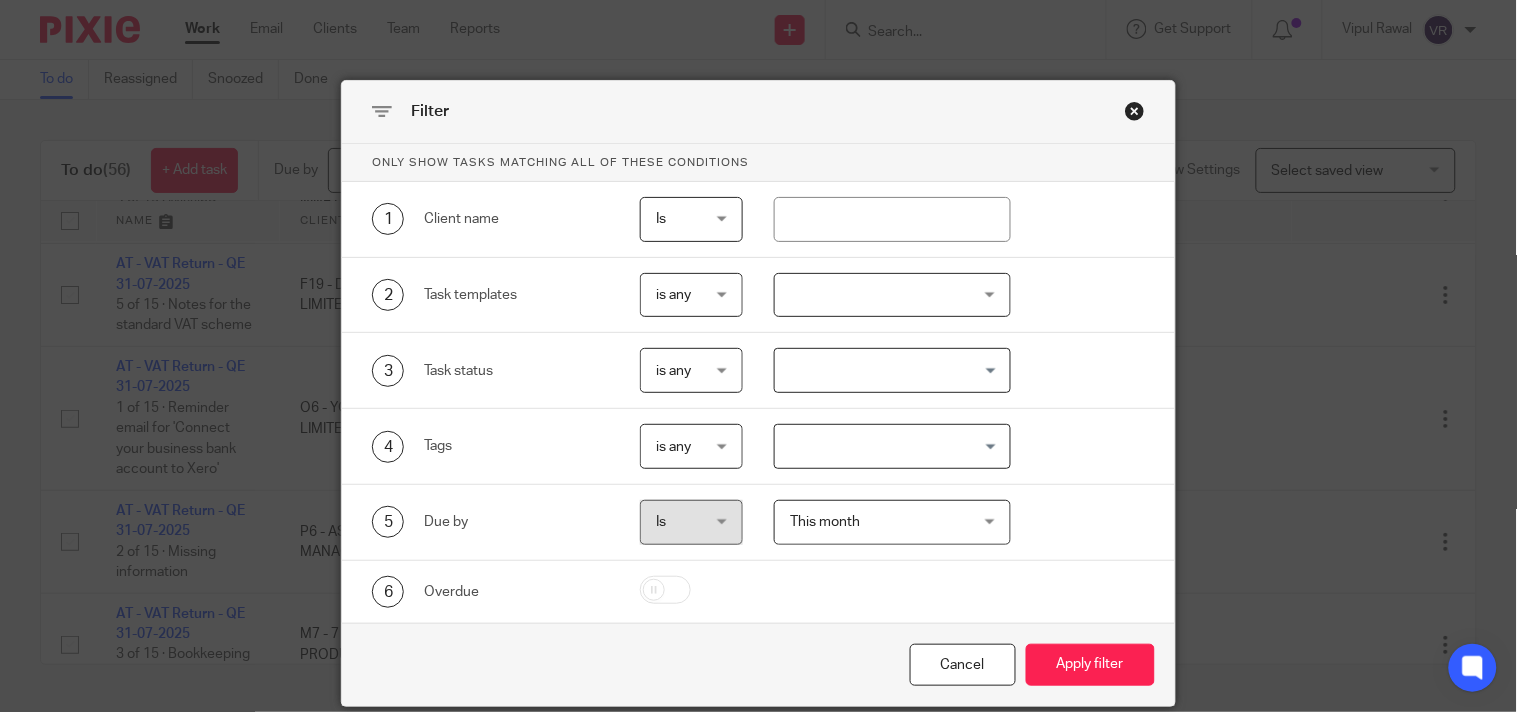 click at bounding box center [888, 370] 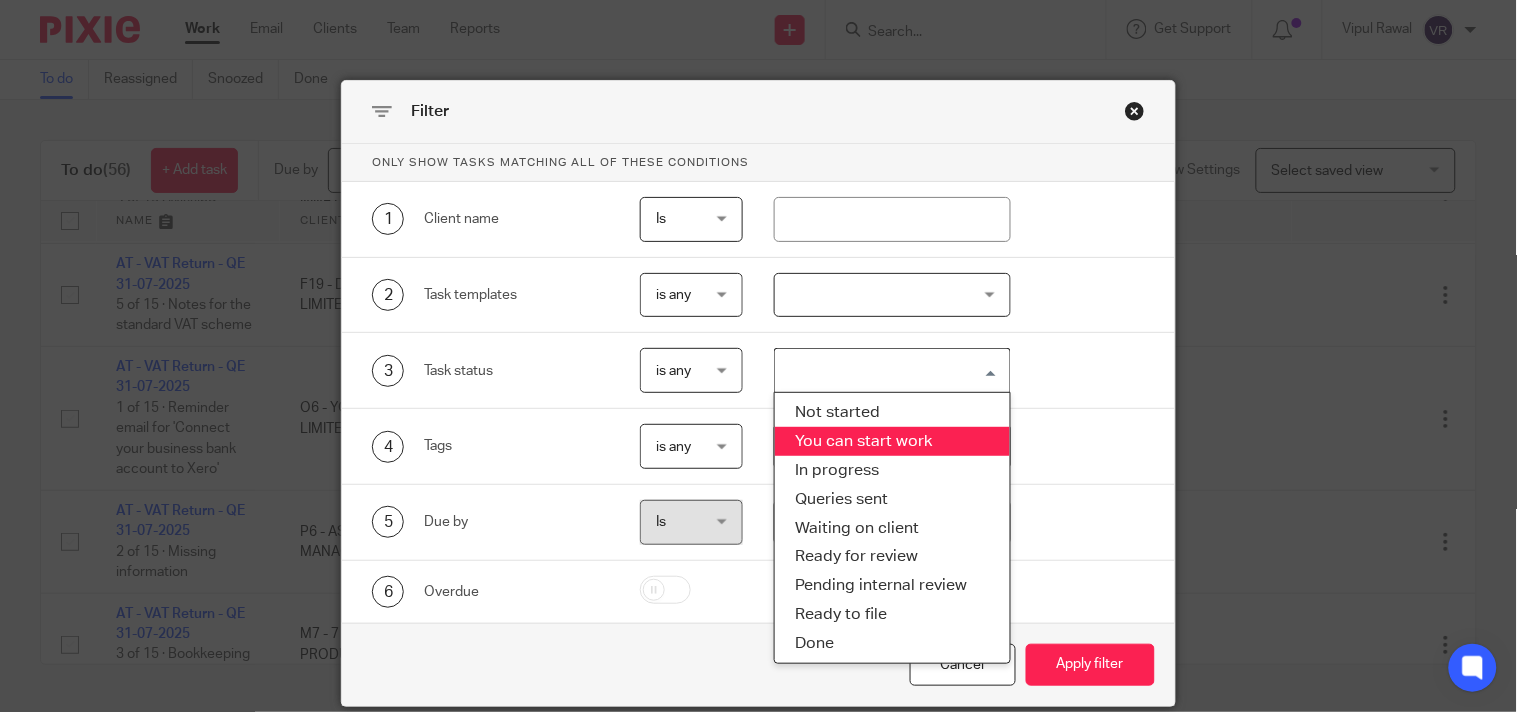 click on "You can start work" at bounding box center (892, 441) 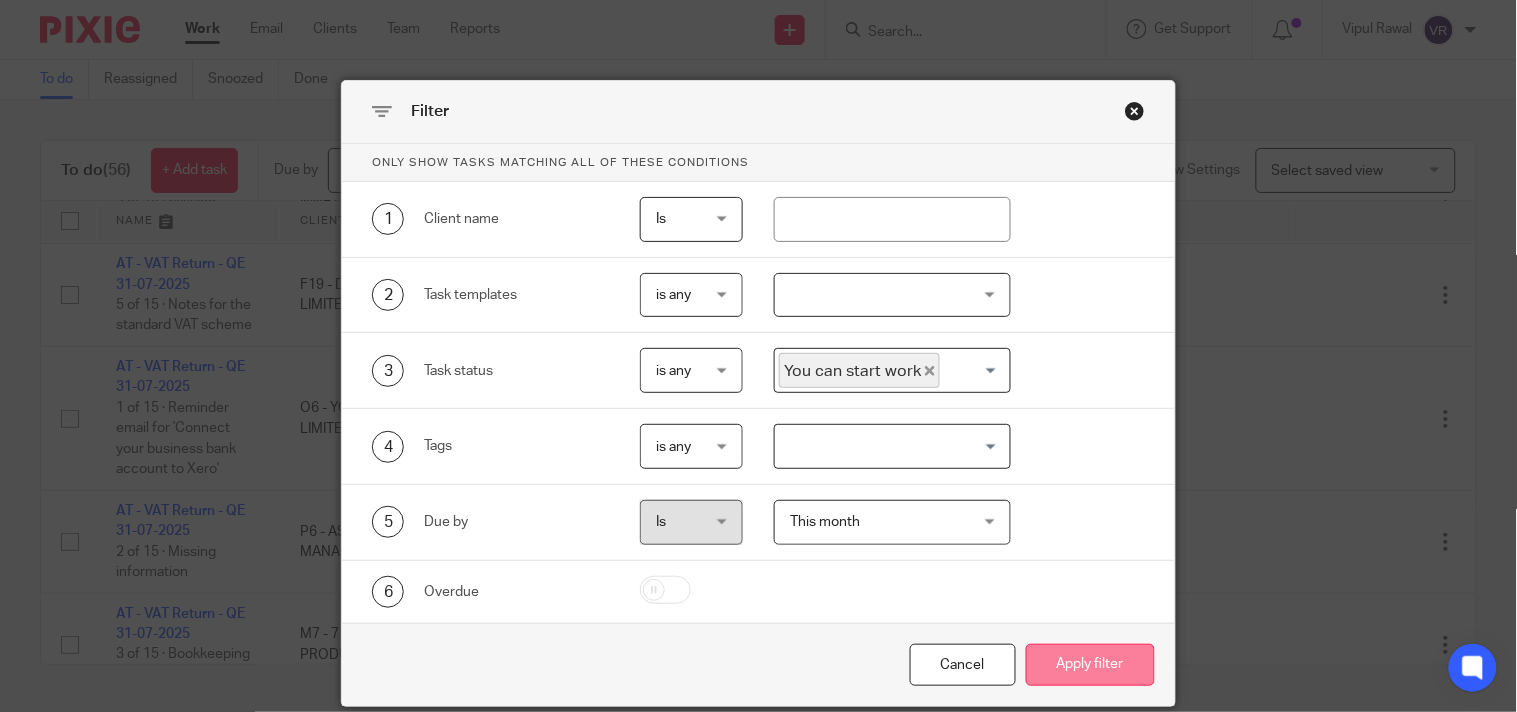 click on "Apply filter" at bounding box center [1090, 665] 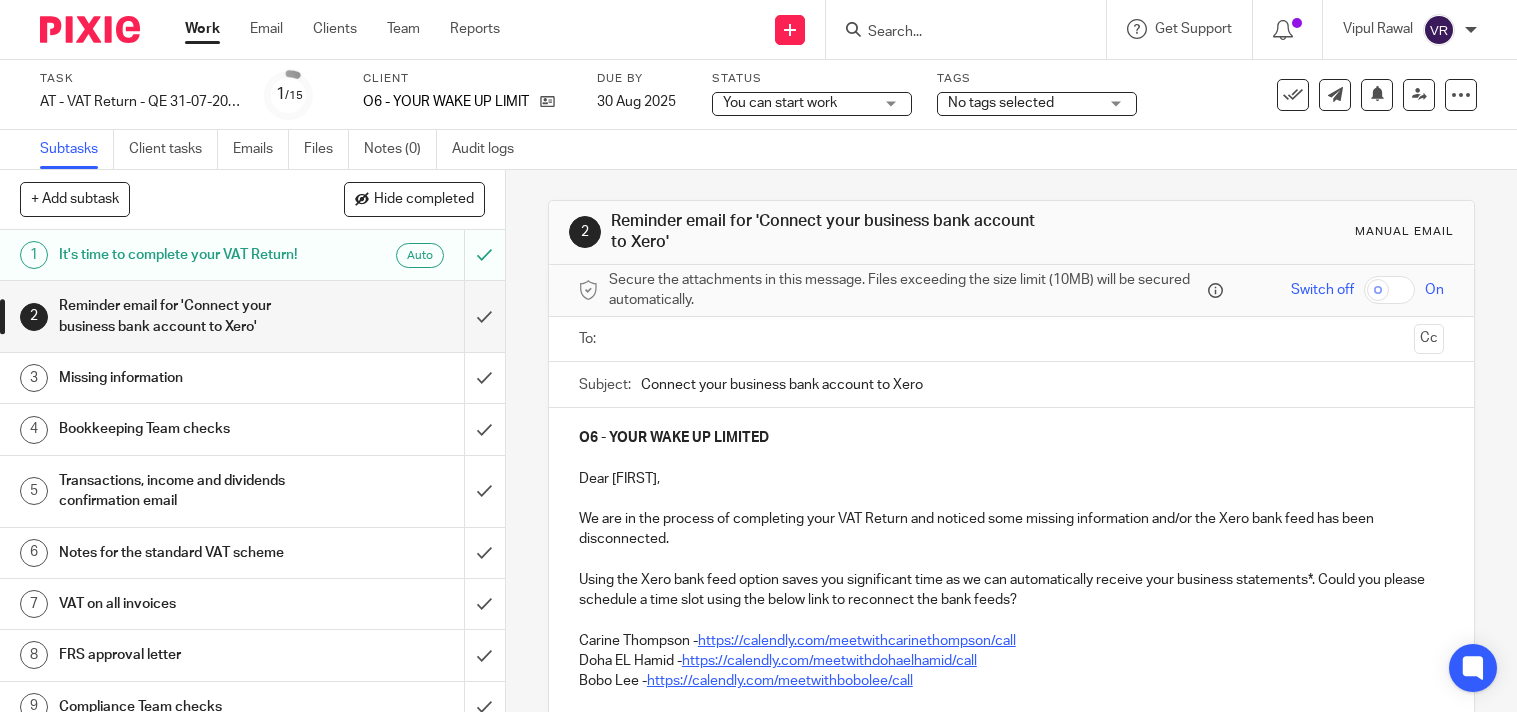scroll, scrollTop: 0, scrollLeft: 0, axis: both 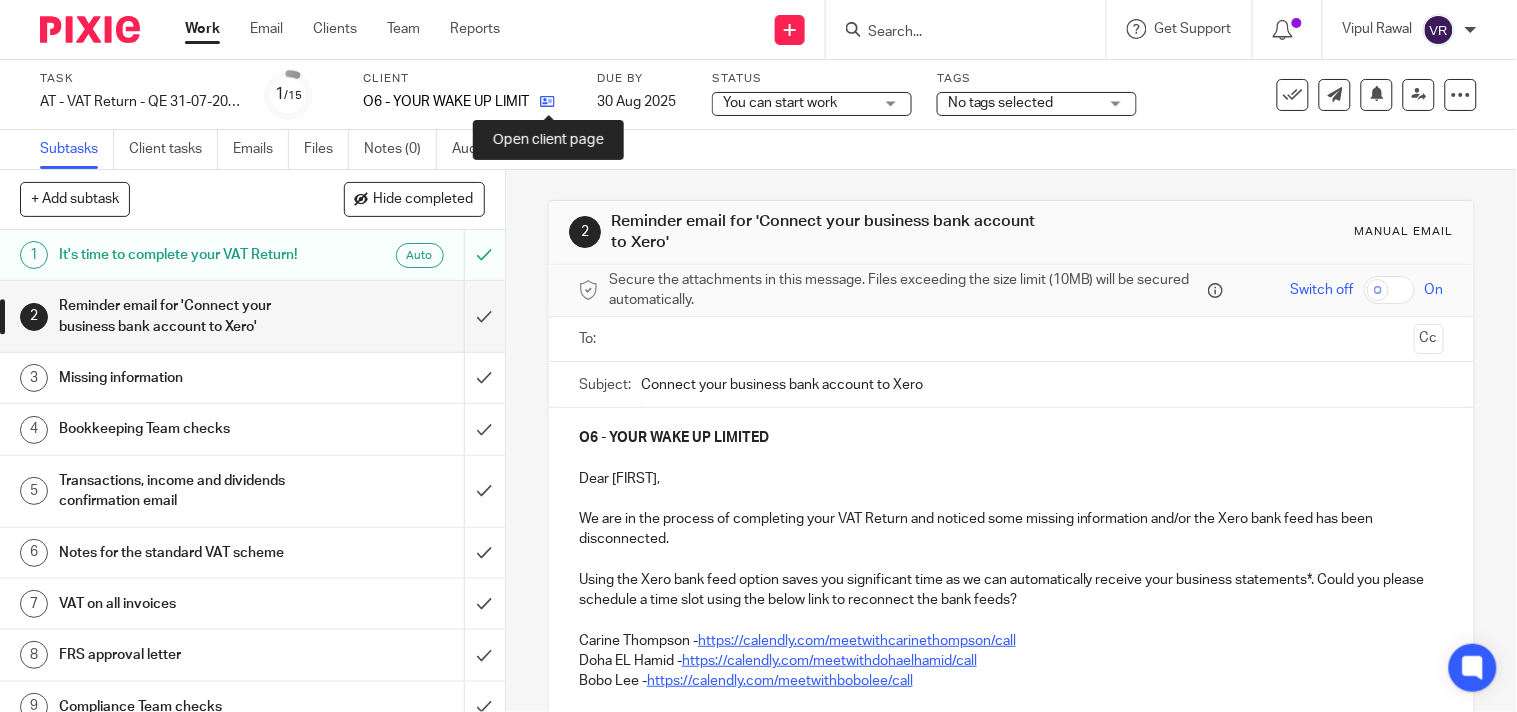 click at bounding box center [547, 101] 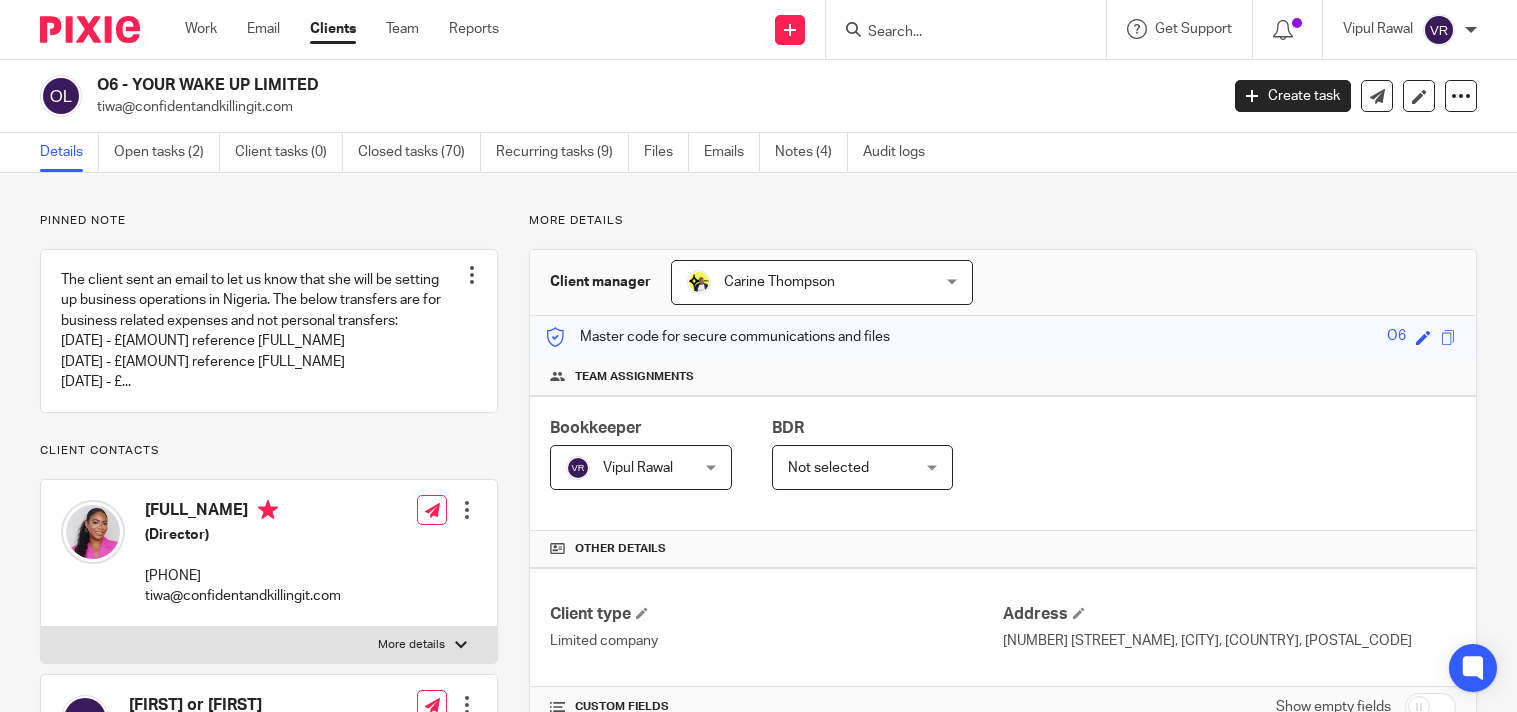 scroll, scrollTop: 0, scrollLeft: 0, axis: both 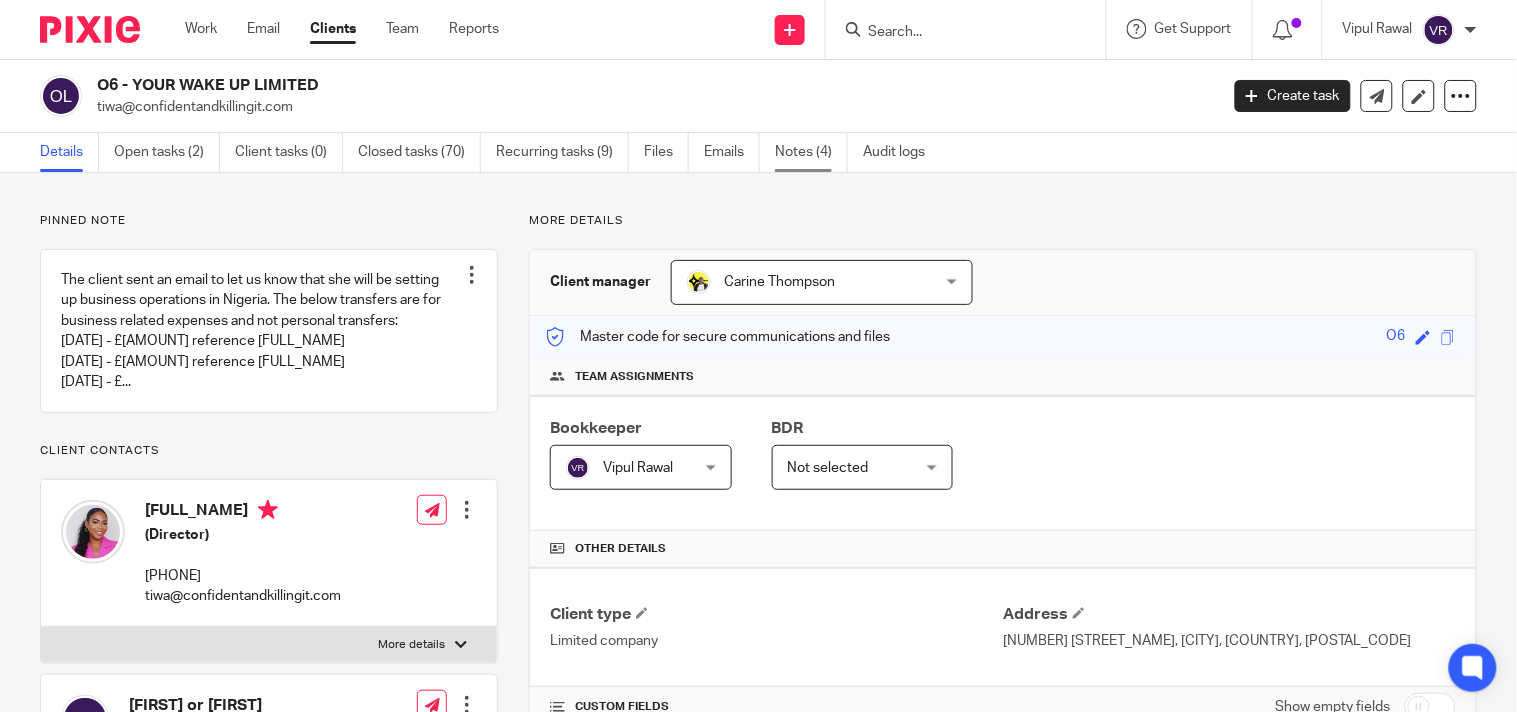 click on "Notes (4)" at bounding box center [811, 152] 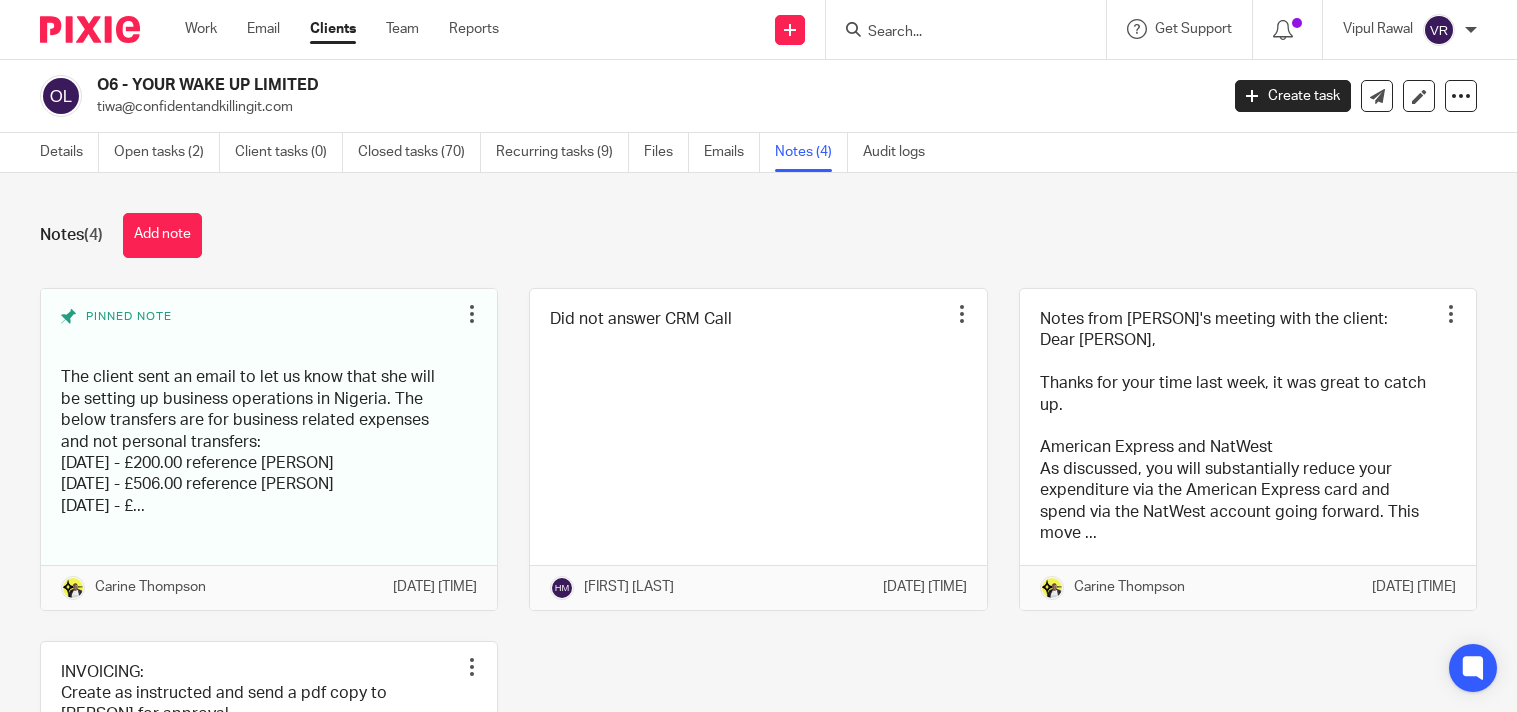 scroll, scrollTop: 0, scrollLeft: 0, axis: both 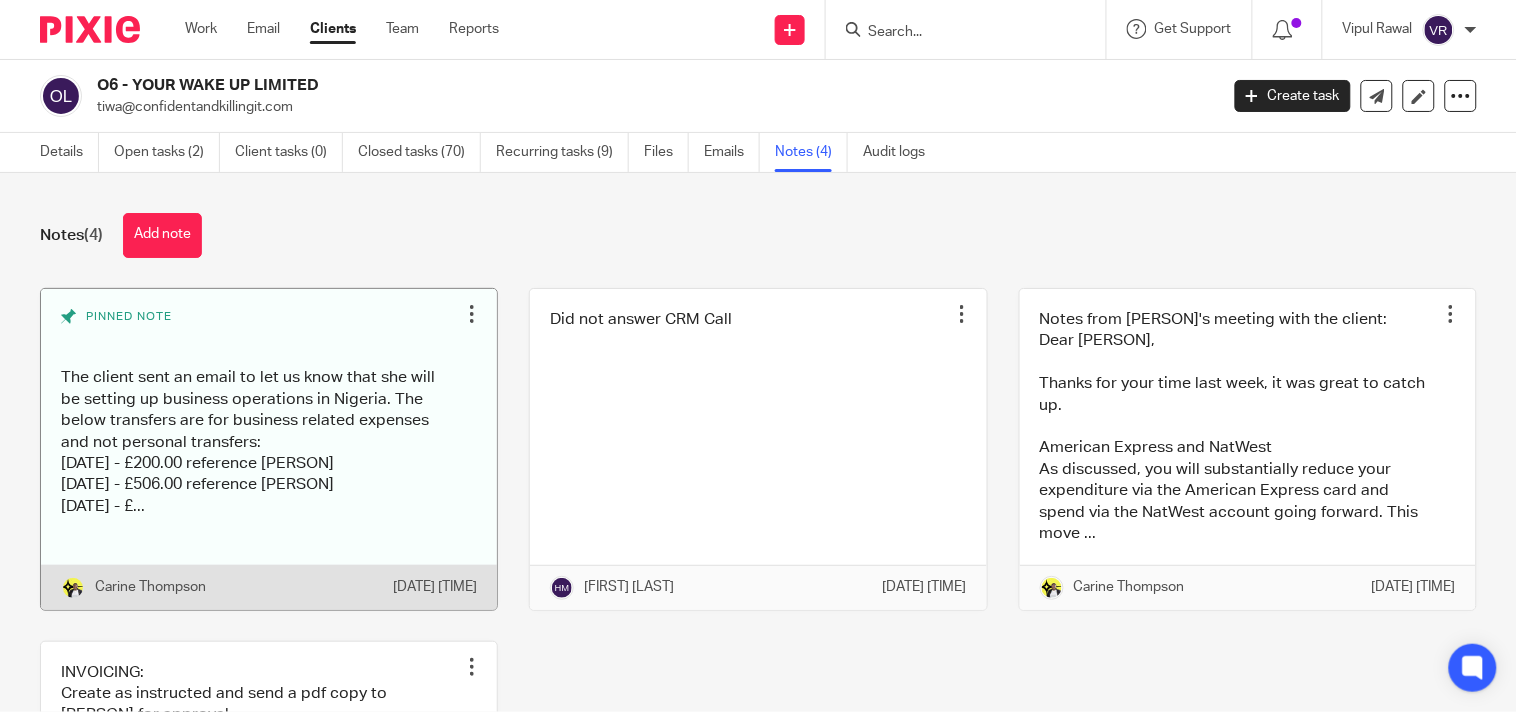 click at bounding box center [269, 449] 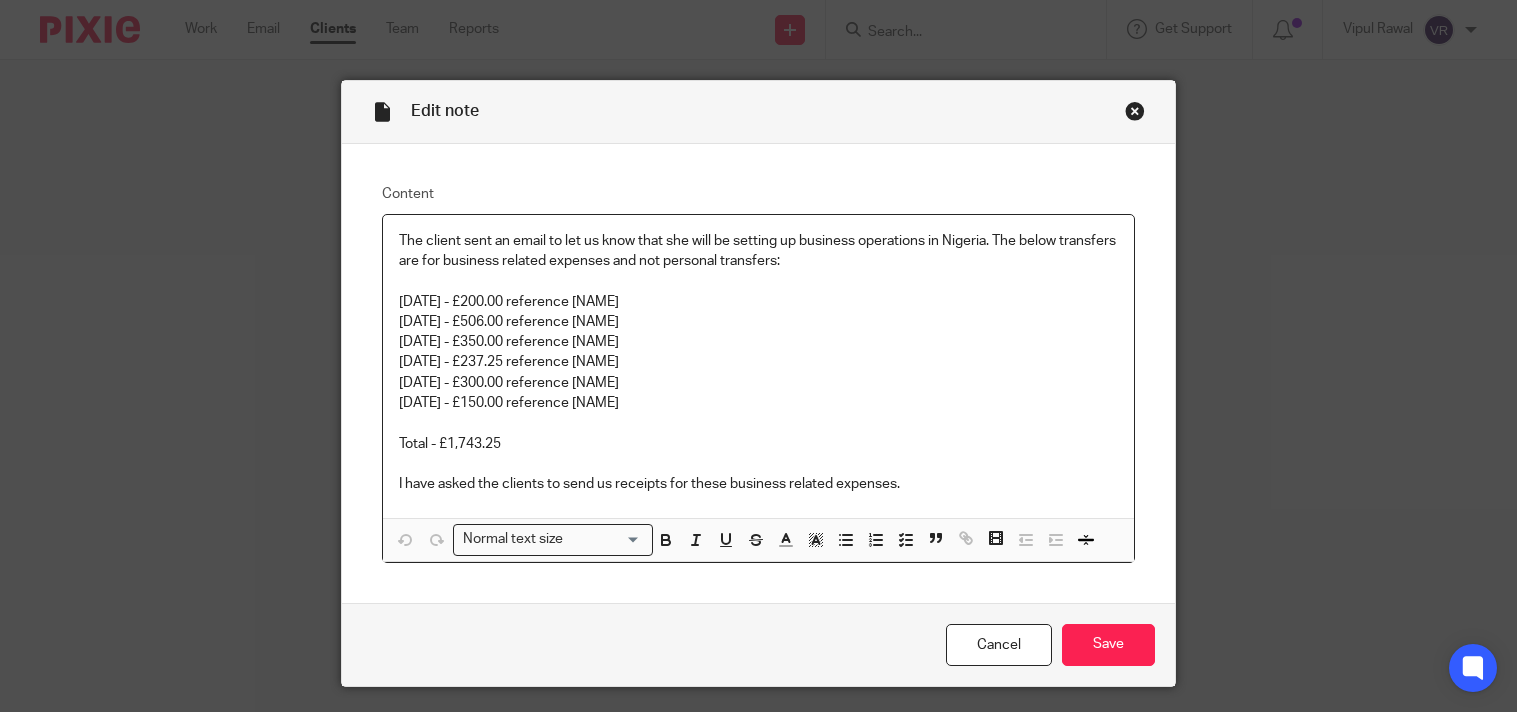 scroll, scrollTop: 0, scrollLeft: 0, axis: both 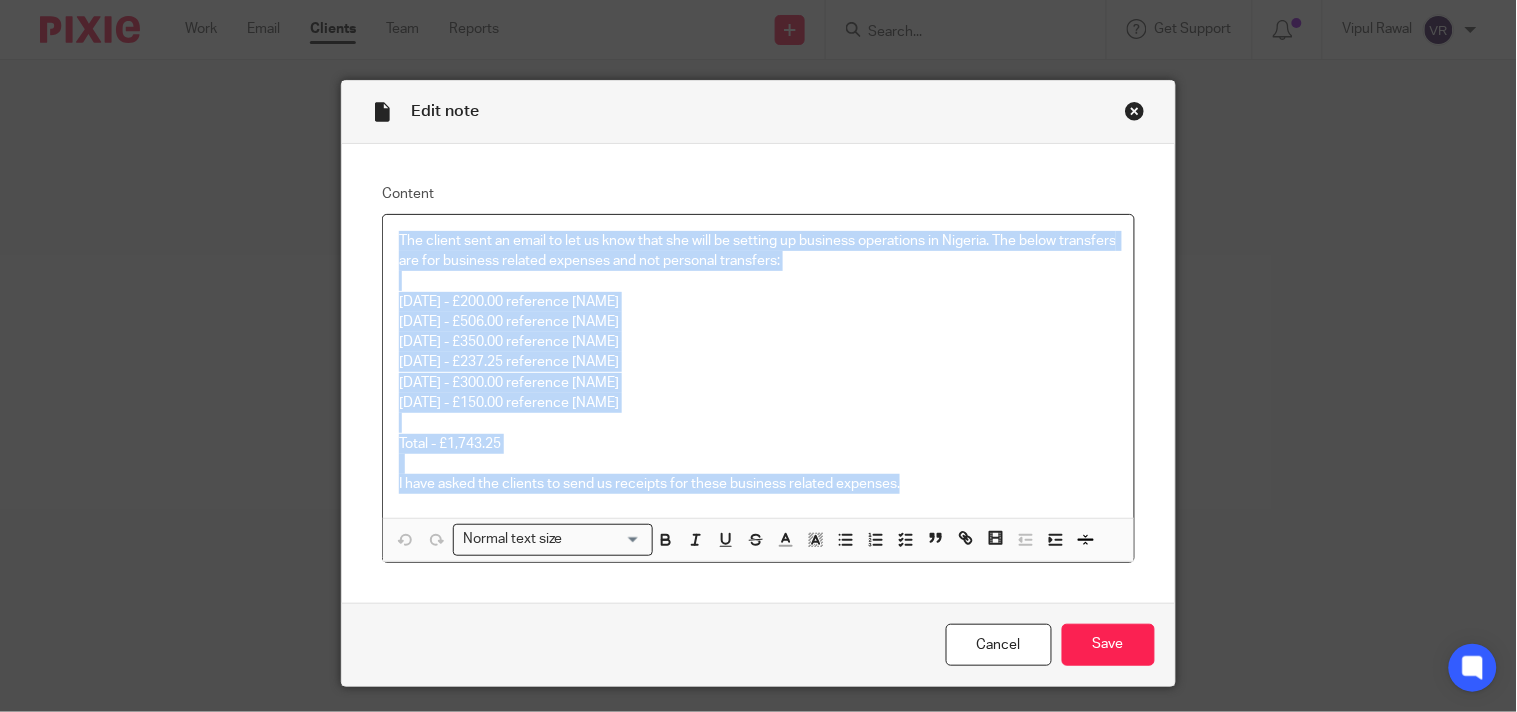 drag, startPoint x: 386, startPoint y: 234, endPoint x: 904, endPoint y: 486, distance: 576.04517 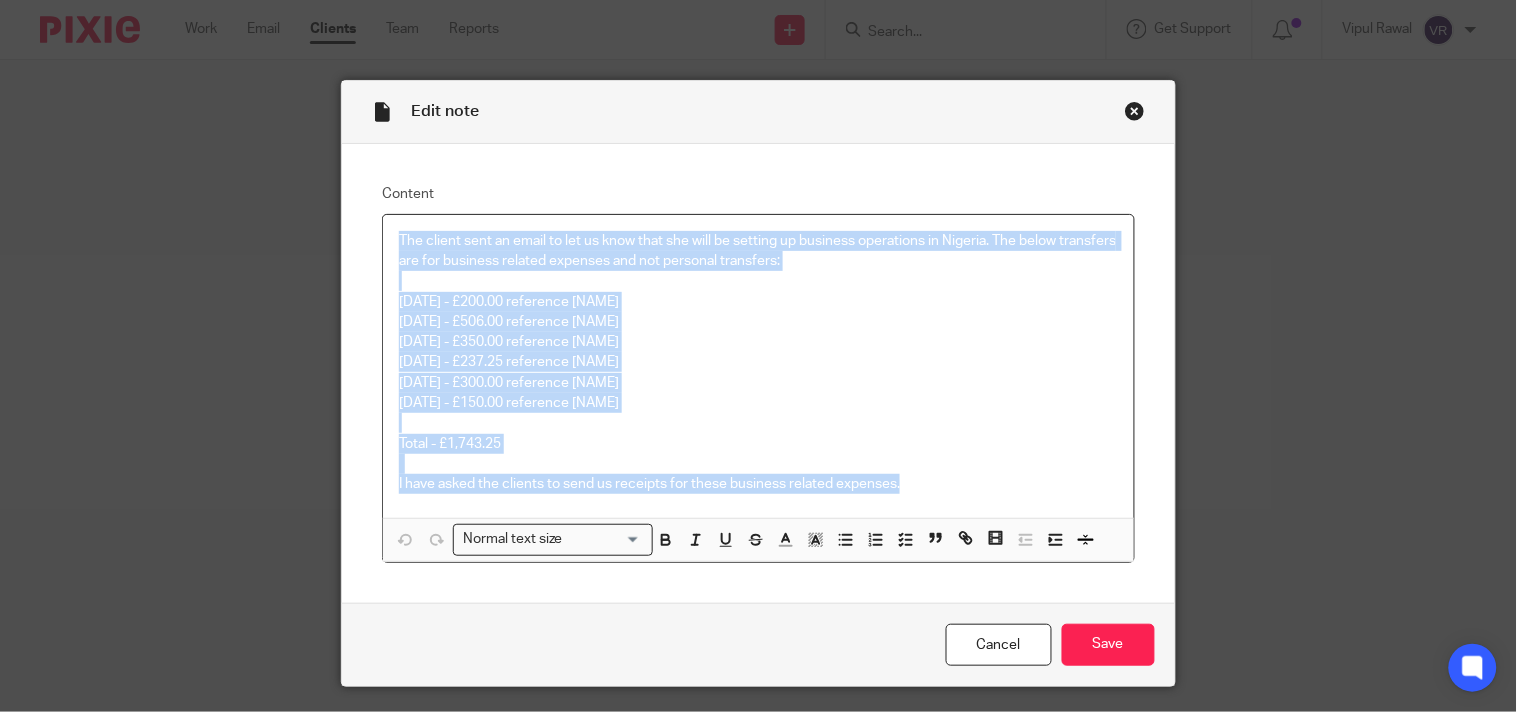 copy on "The client sent an email to let us know that she will be setting up business operations in Nigeria. The below transfers are for business related expenses and not personal transfers: [DATE] - £200.00 reference [NAME] [DATE] - £506.00 reference [NAME] [DATE] - £350.00 reference [NAME] [DATE] - £237.25 reference [NAME] [DATE] - £300.00 reference [NAME] [DATE] - £150.00 reference [NAME] Total - £1,743.25   I have asked the clients to send us receipts for these business related expenses." 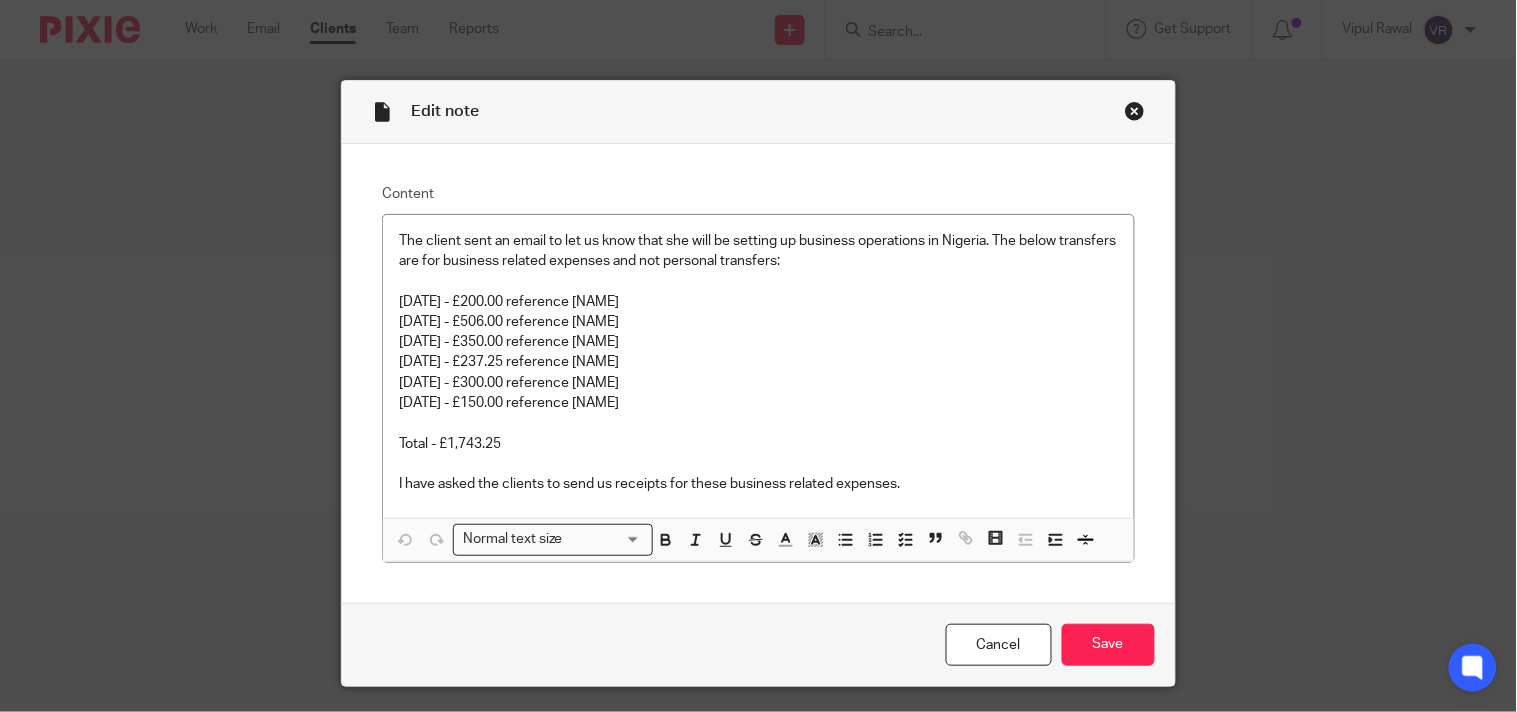 click at bounding box center [1135, 111] 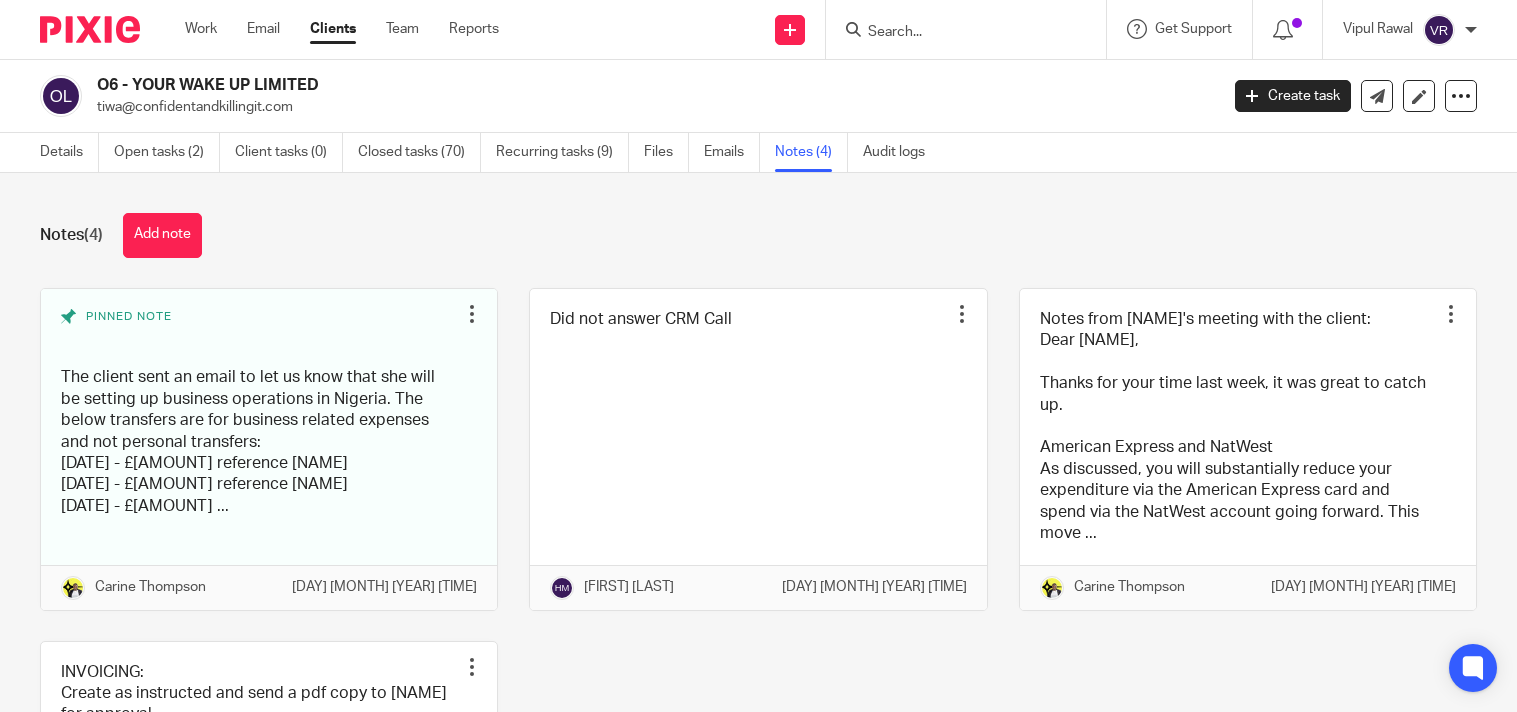 scroll, scrollTop: 0, scrollLeft: 0, axis: both 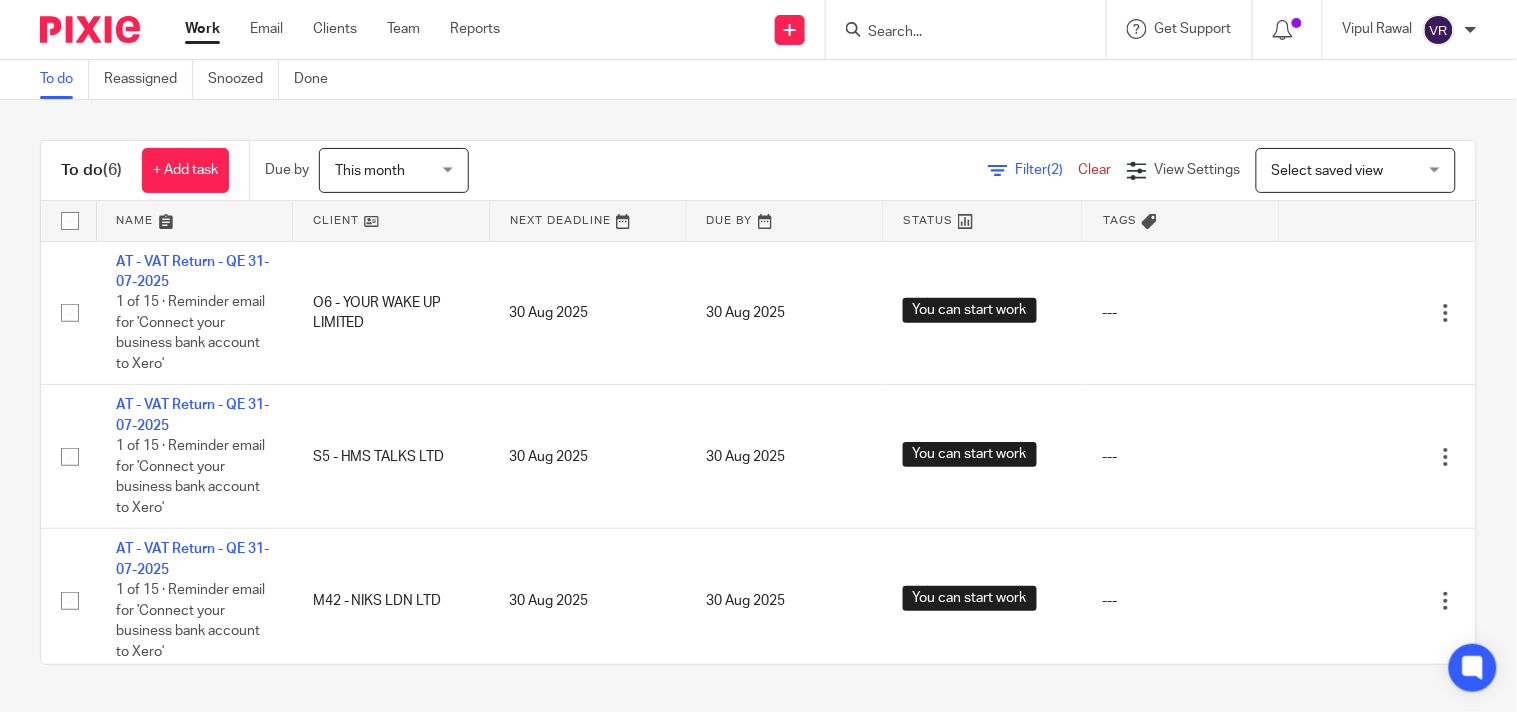 click on "Filter
(2)" at bounding box center (1047, 170) 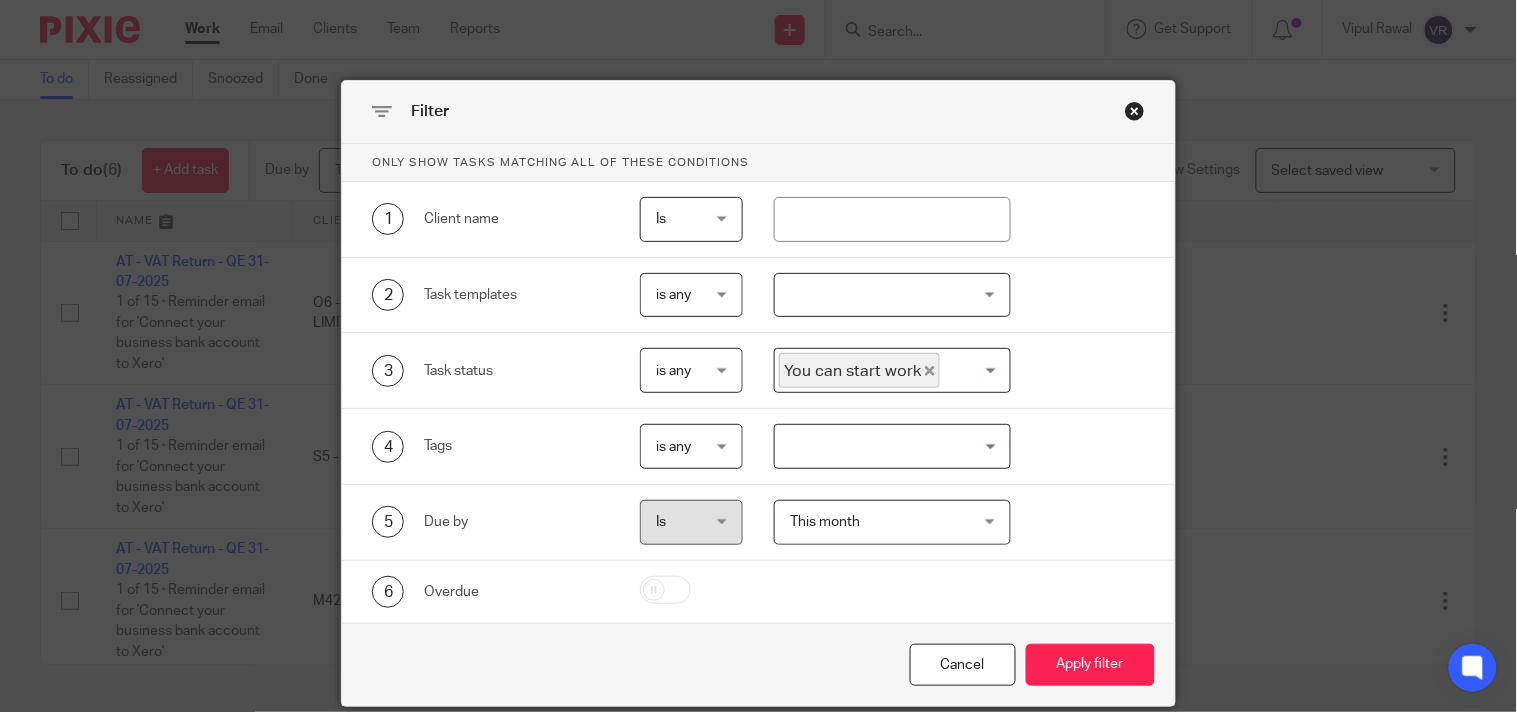 click 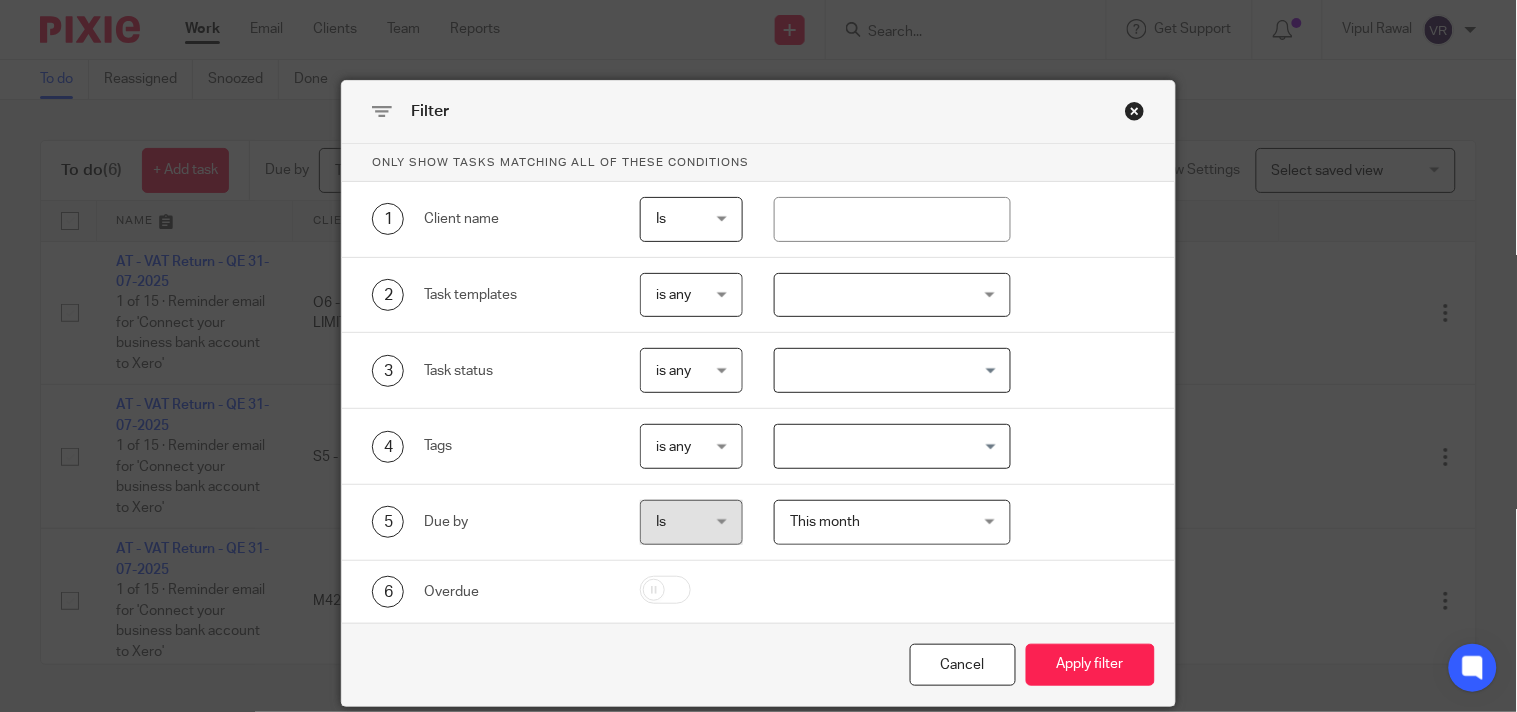 click on "This month
This month" at bounding box center [892, 522] 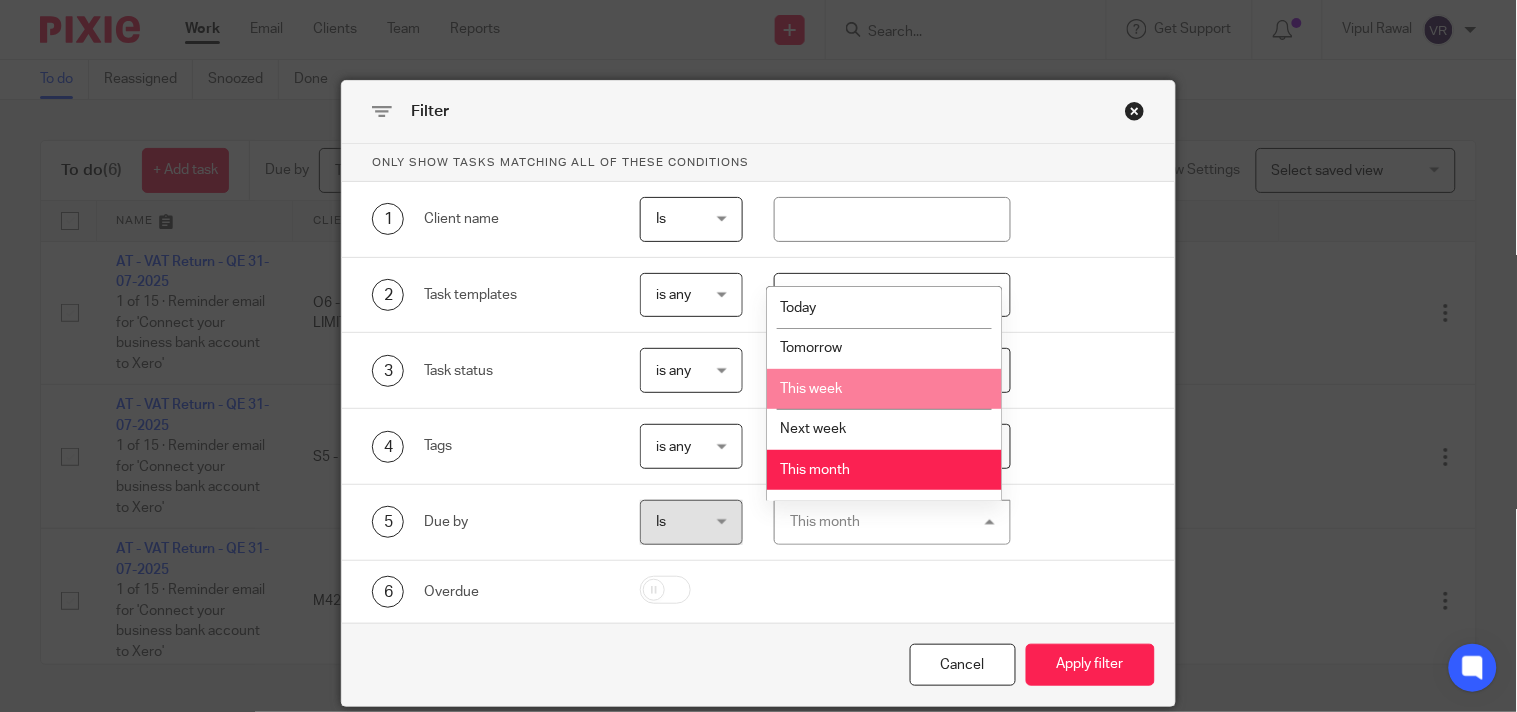 scroll, scrollTop: 73, scrollLeft: 0, axis: vertical 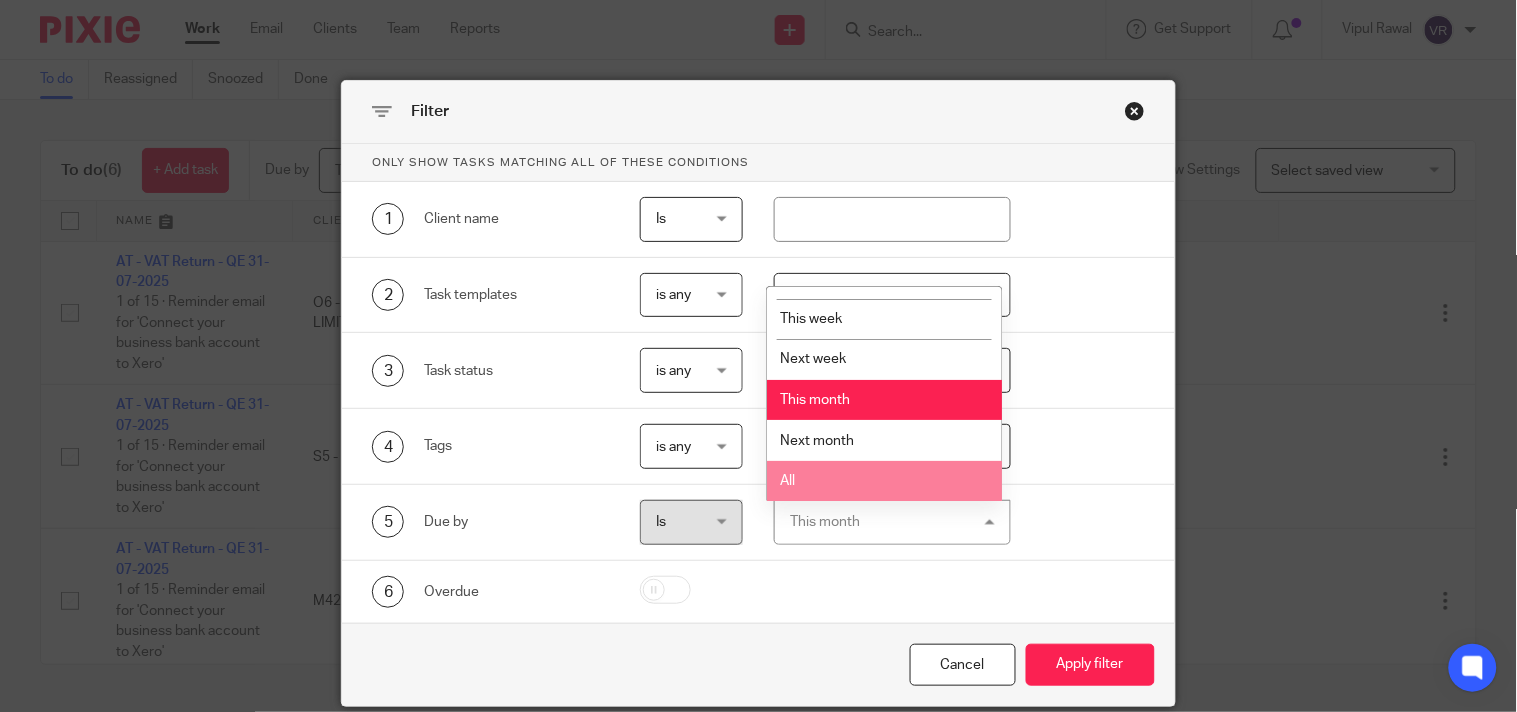 click on "All" at bounding box center (884, 481) 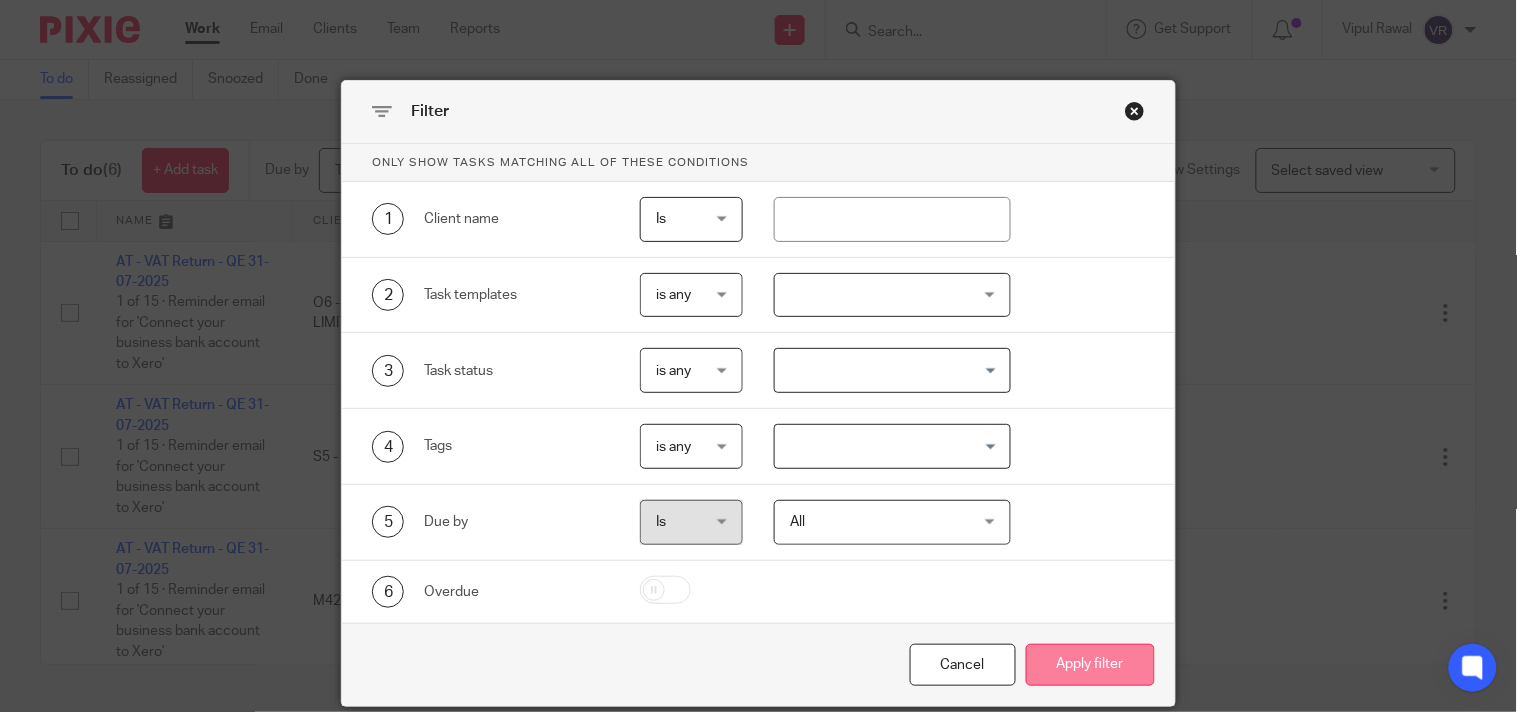 click on "Apply filter" at bounding box center [1090, 665] 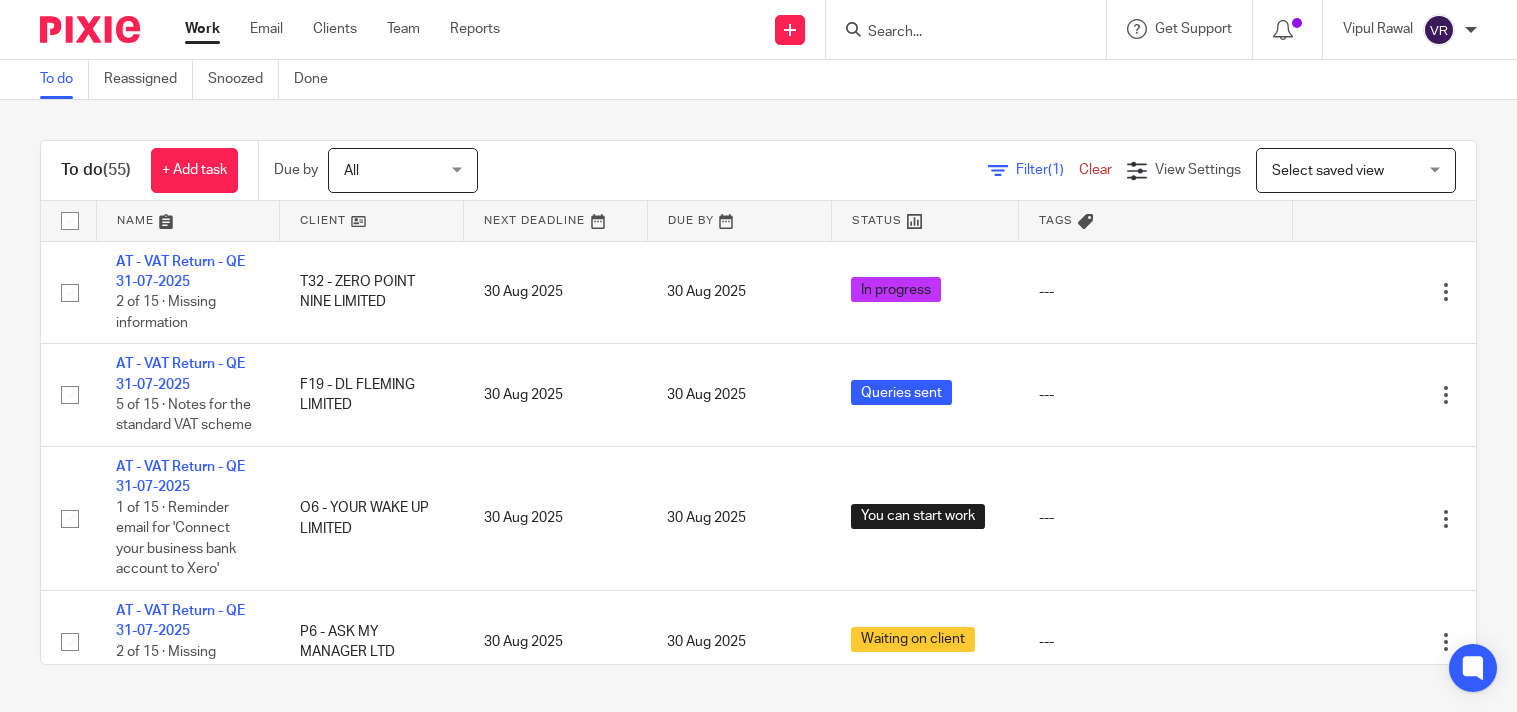 scroll, scrollTop: 0, scrollLeft: 0, axis: both 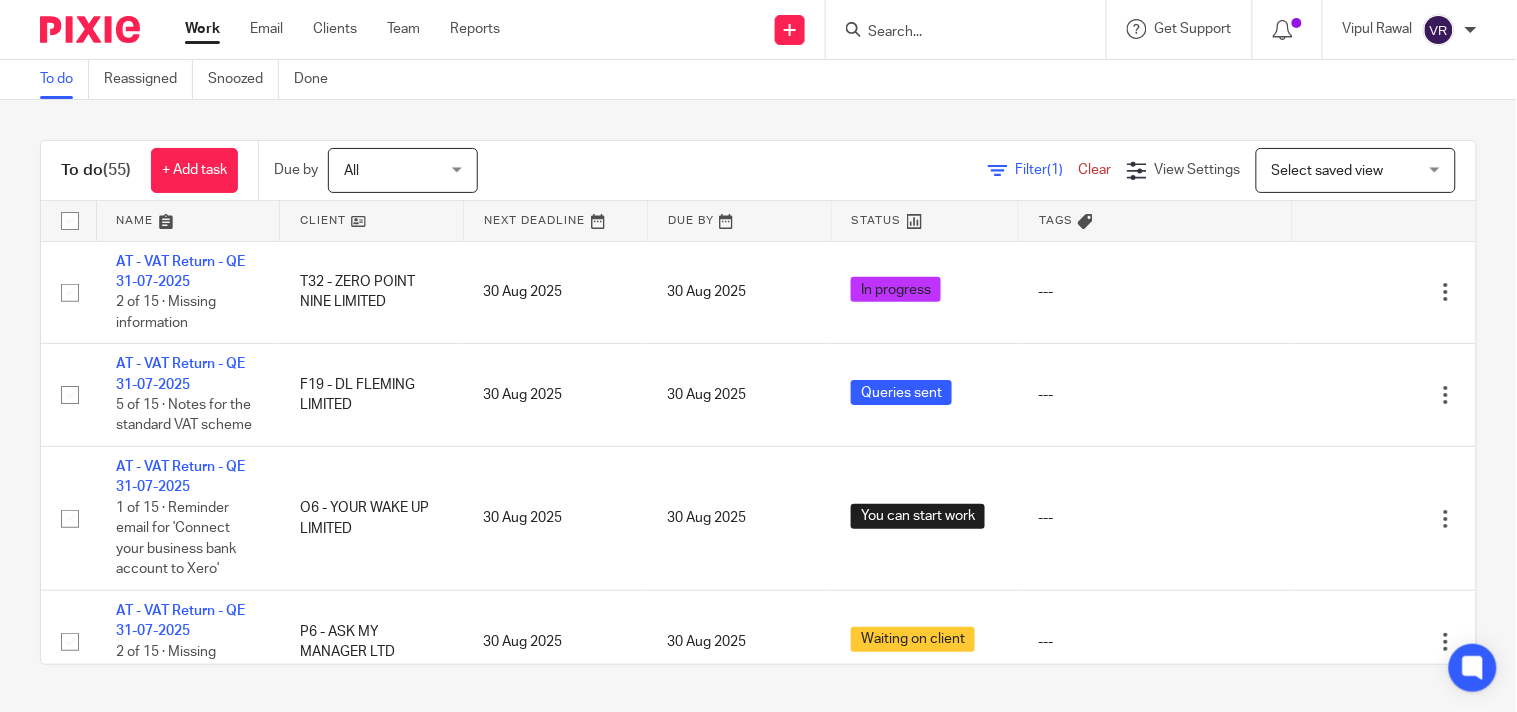 click on "To do
([PHONE])
+ Add task
Due by
All
All
Today
Tomorrow
This week
Next week
This month
Next month
All
all     Filter
(1) Clear     View Settings   View Settings     (1) Filters   Clear   Save     Manage saved views
Select saved view
Select saved view
Select saved view
All tasks
Cs01
Dormant
No dormant, utrs
Not dormant
Paye reg
Ready to file
Vat reg
Name     Client     Next Deadline     Due By     Status   Tags
No client selected
---" at bounding box center (758, 402) 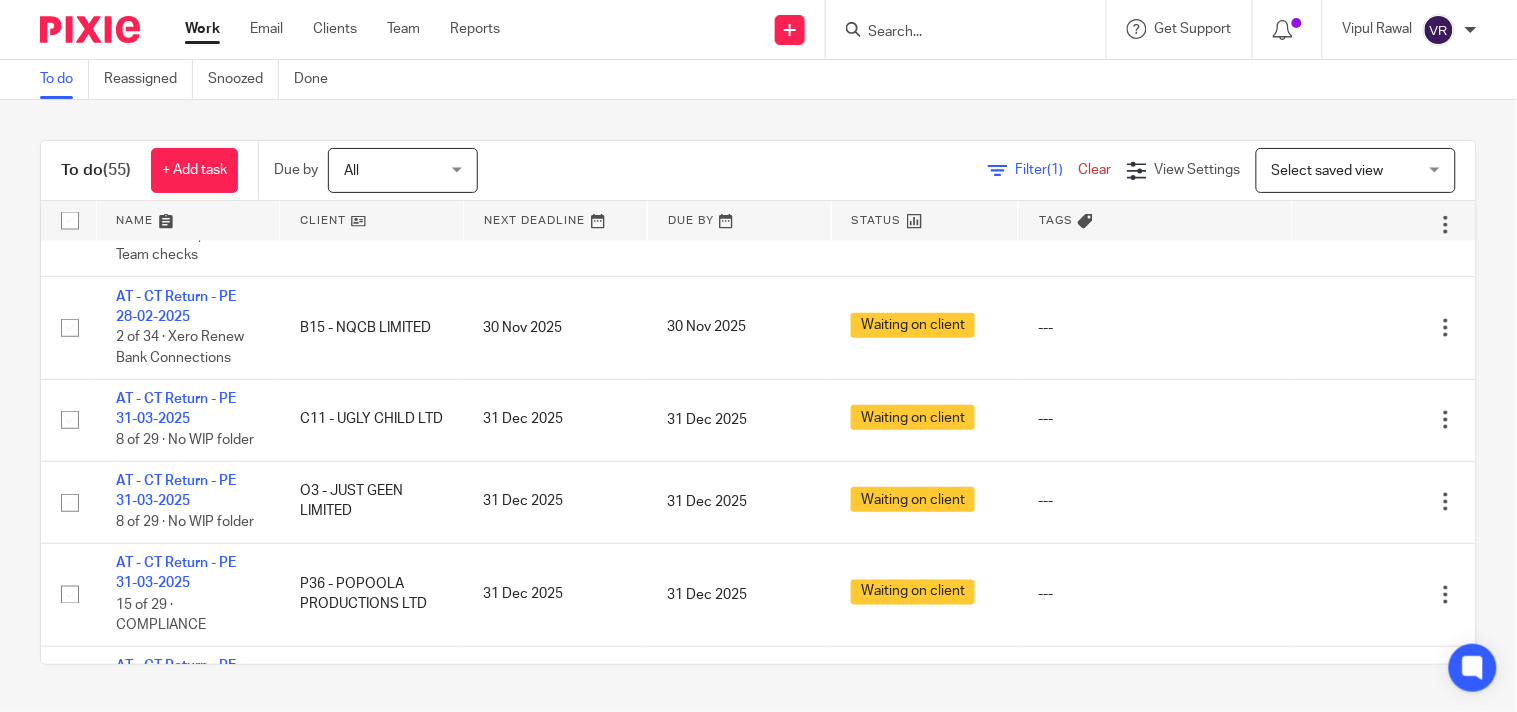 click on "To do
Reassigned
Snoozed
Done" at bounding box center (758, 80) 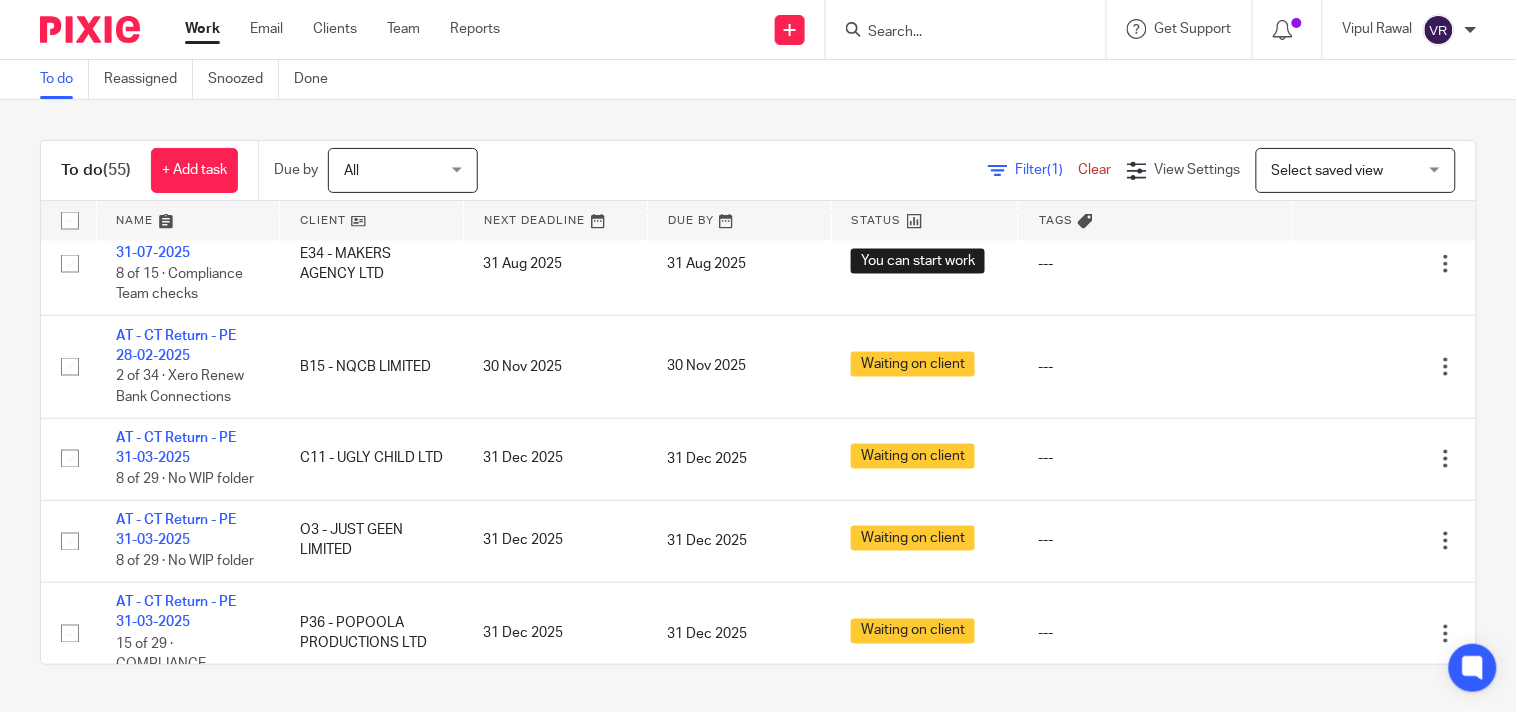 scroll, scrollTop: 2666, scrollLeft: 0, axis: vertical 